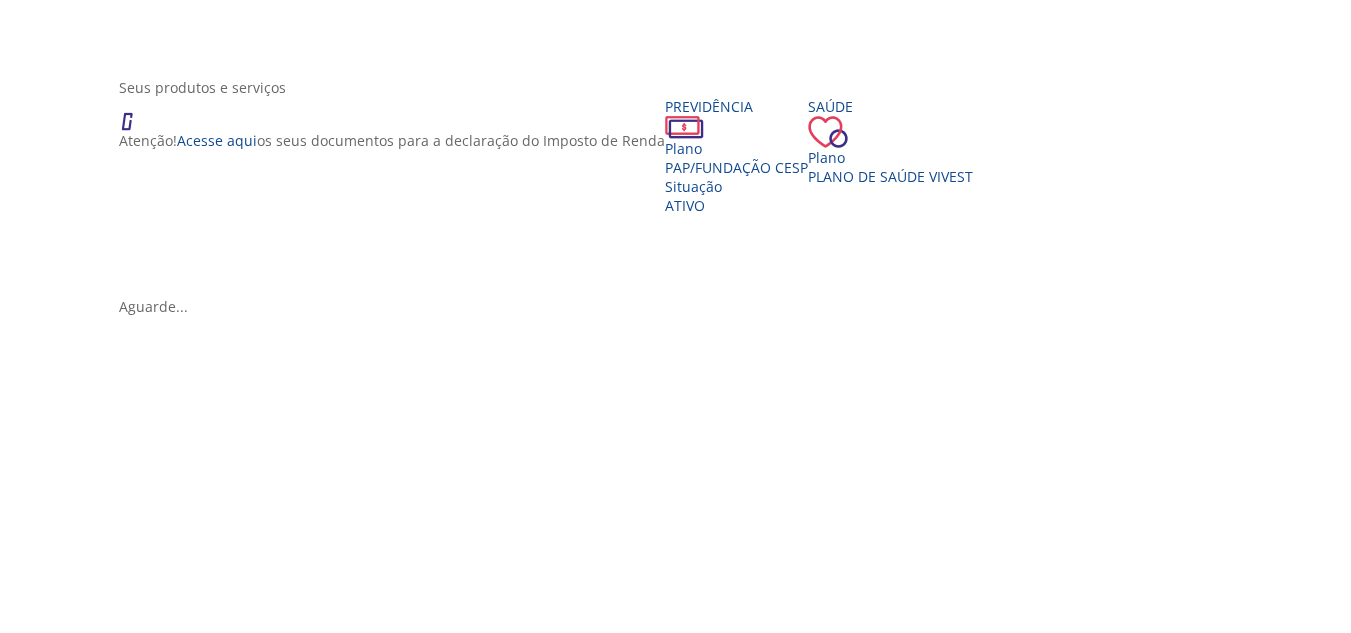 scroll, scrollTop: 300, scrollLeft: 0, axis: vertical 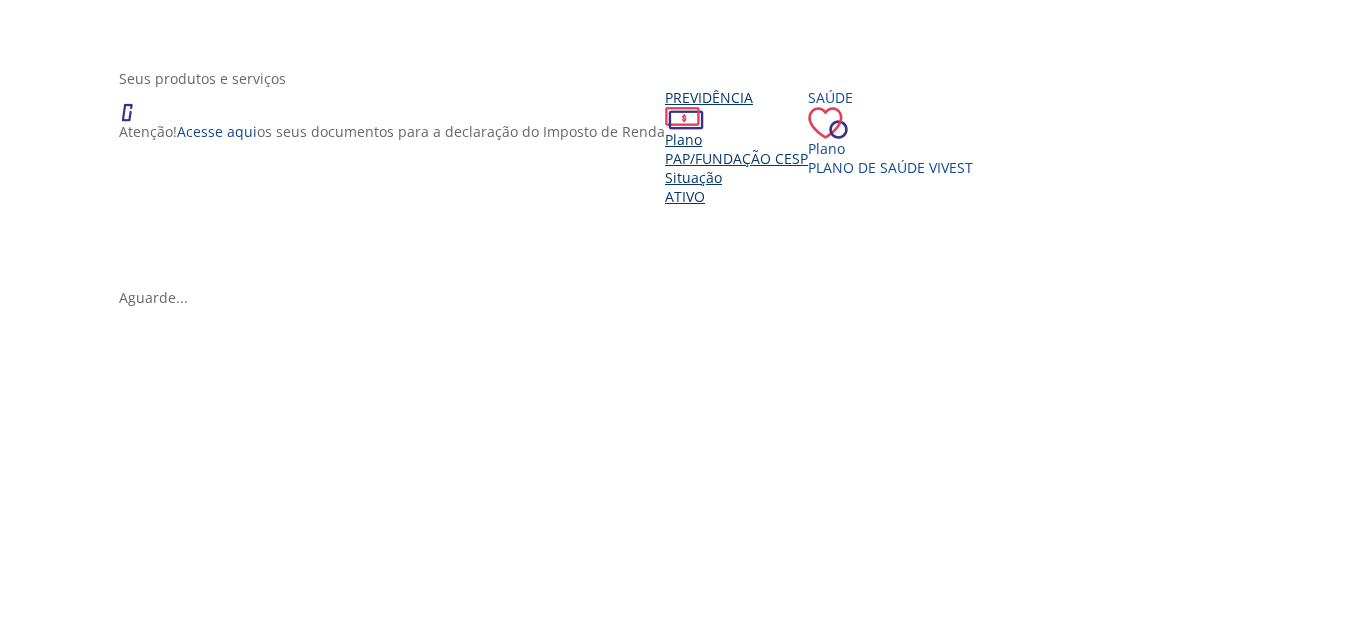 click on "Situação" at bounding box center (736, 177) 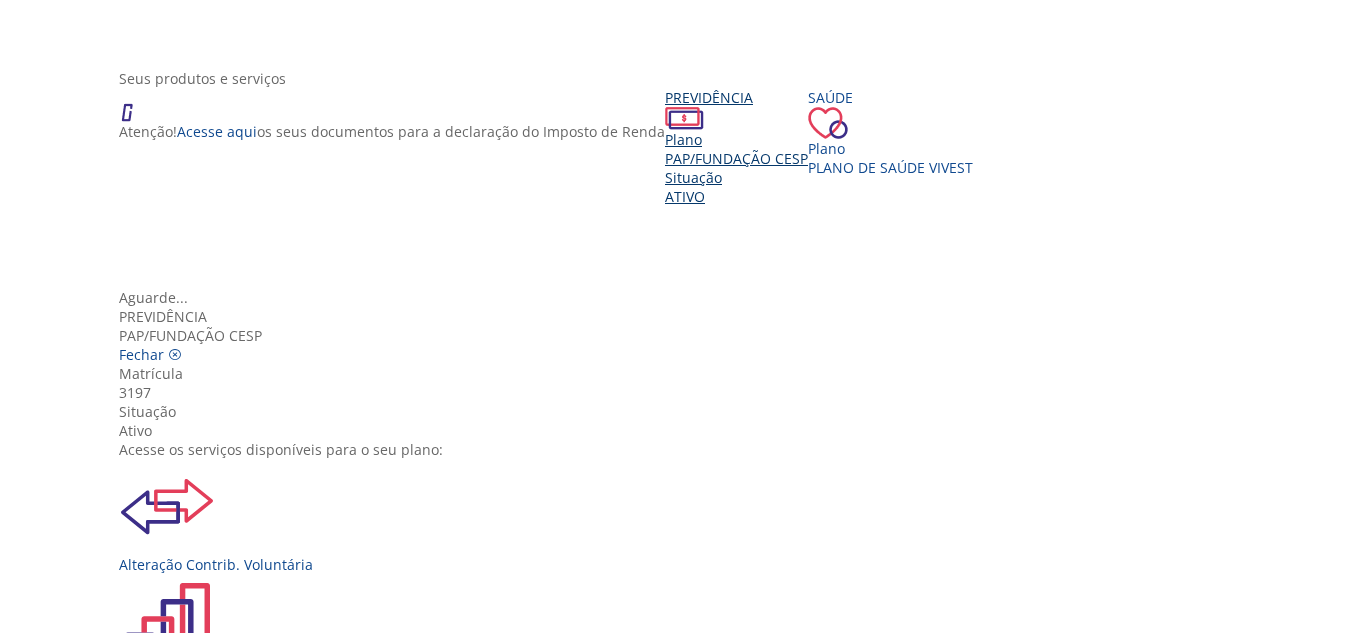 scroll, scrollTop: 223, scrollLeft: 0, axis: vertical 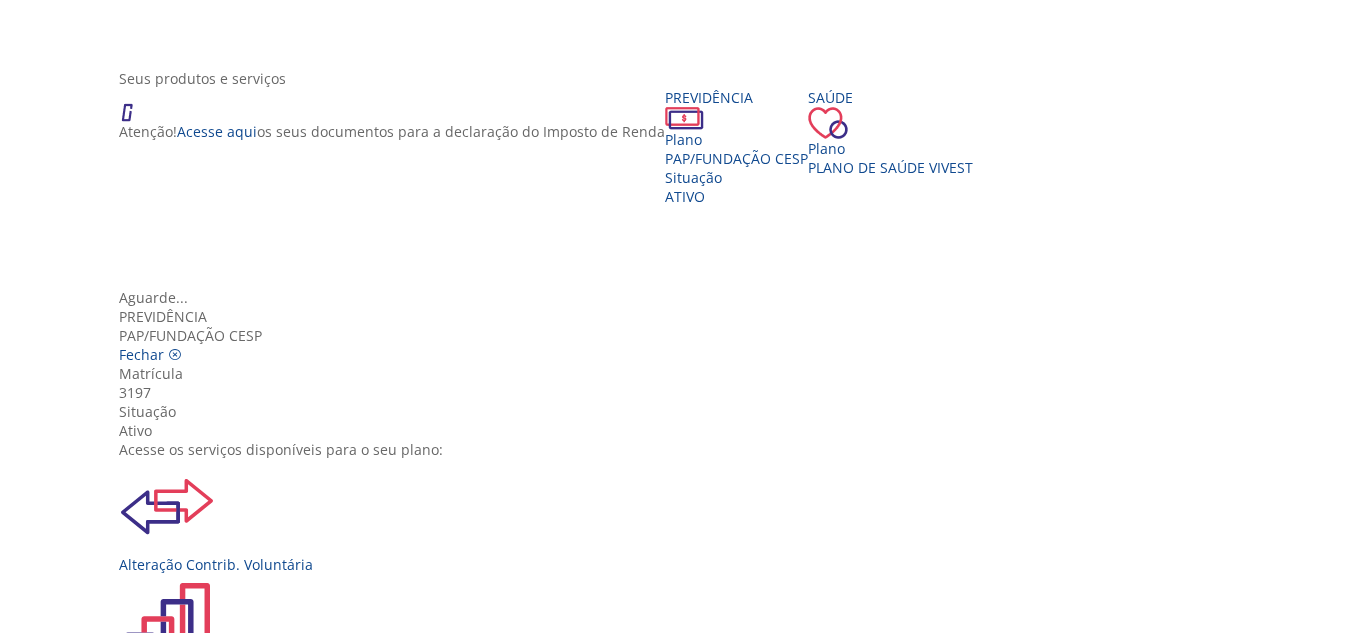 click at bounding box center (167, 1312) 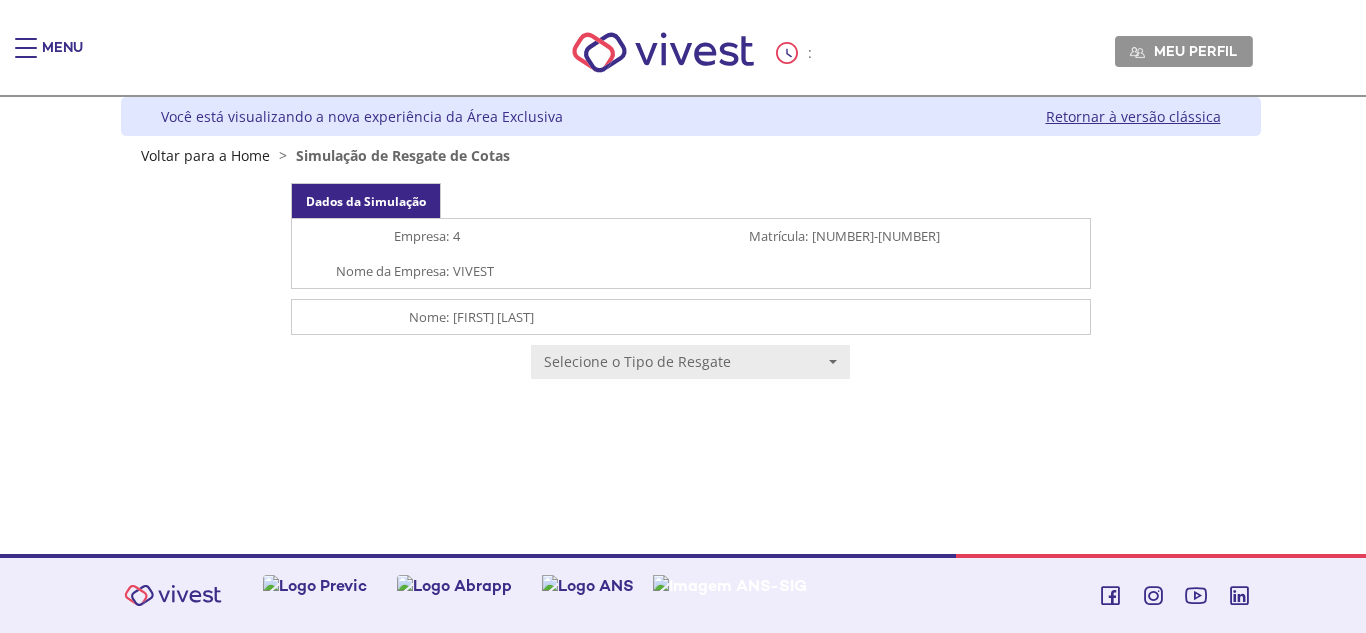 scroll, scrollTop: 0, scrollLeft: 0, axis: both 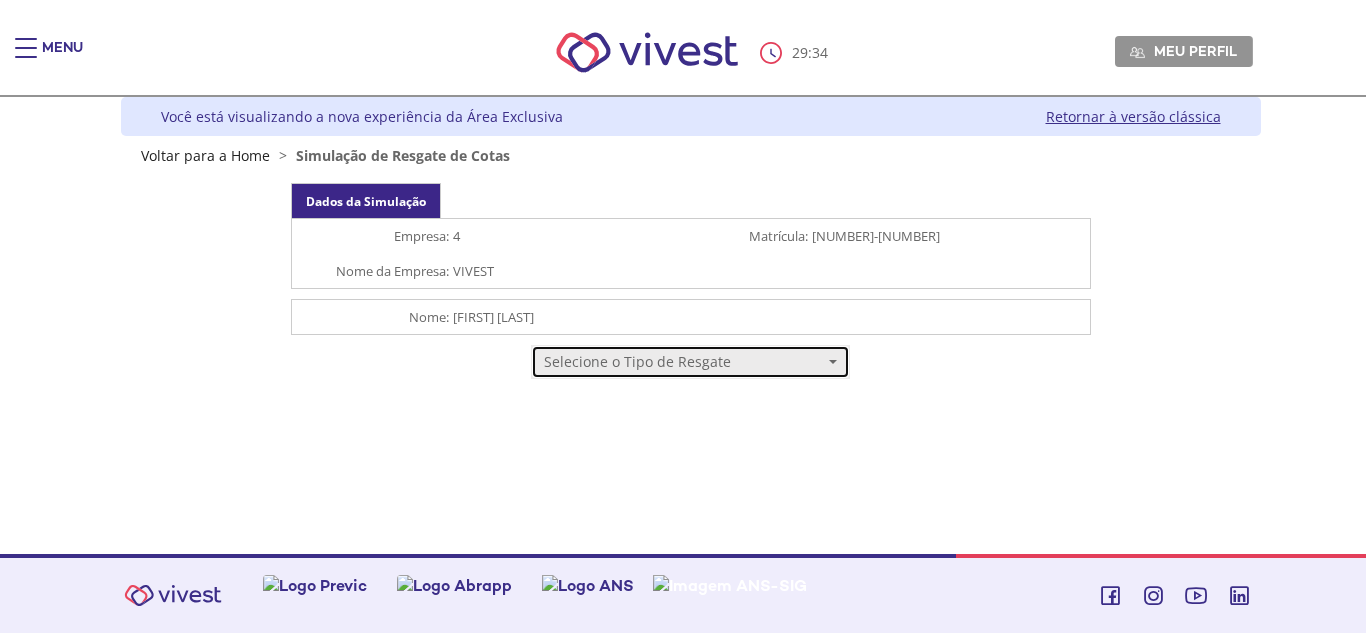 click on "Selecione o Tipo de Resgate" at bounding box center (683, 362) 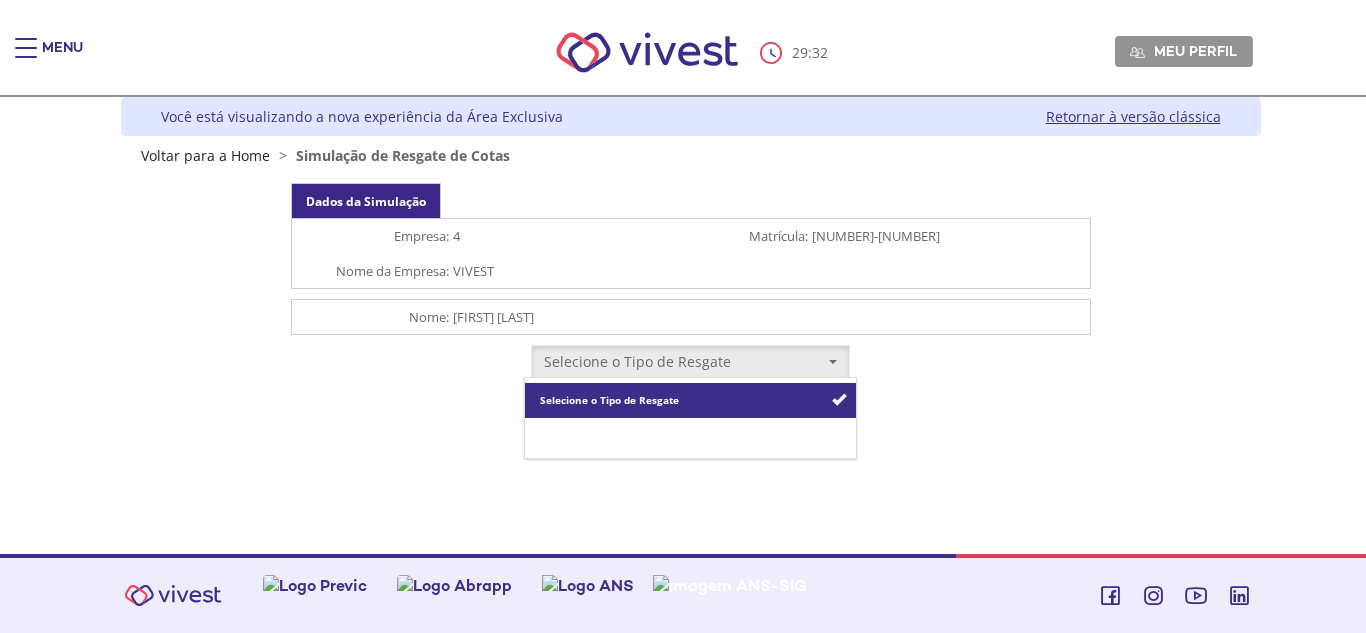 click on "Resgate Total" at bounding box center [690, 435] 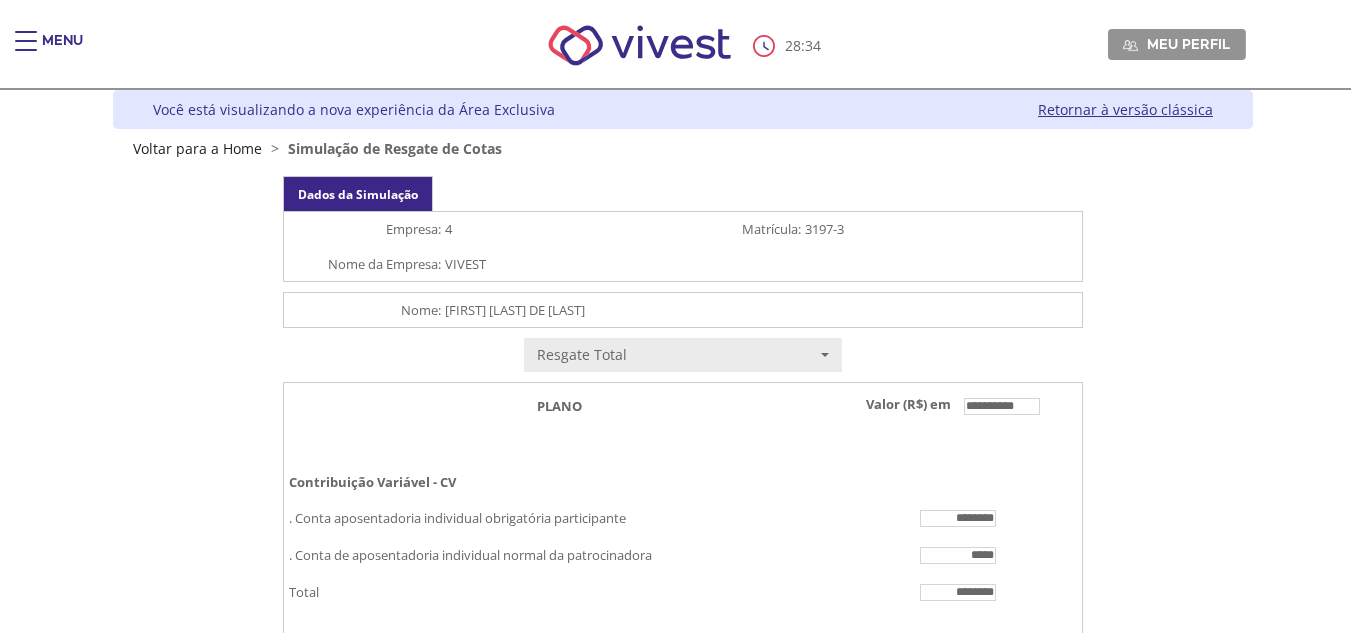 scroll, scrollTop: 0, scrollLeft: 0, axis: both 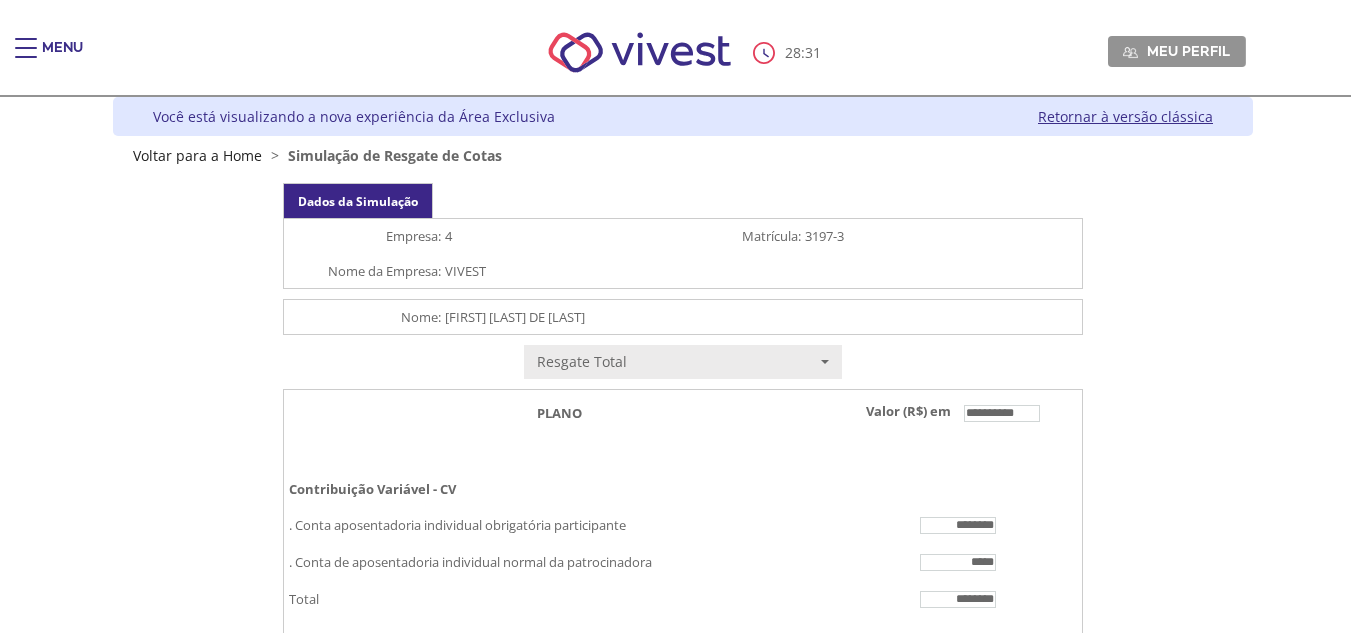 click at bounding box center [26, 58] 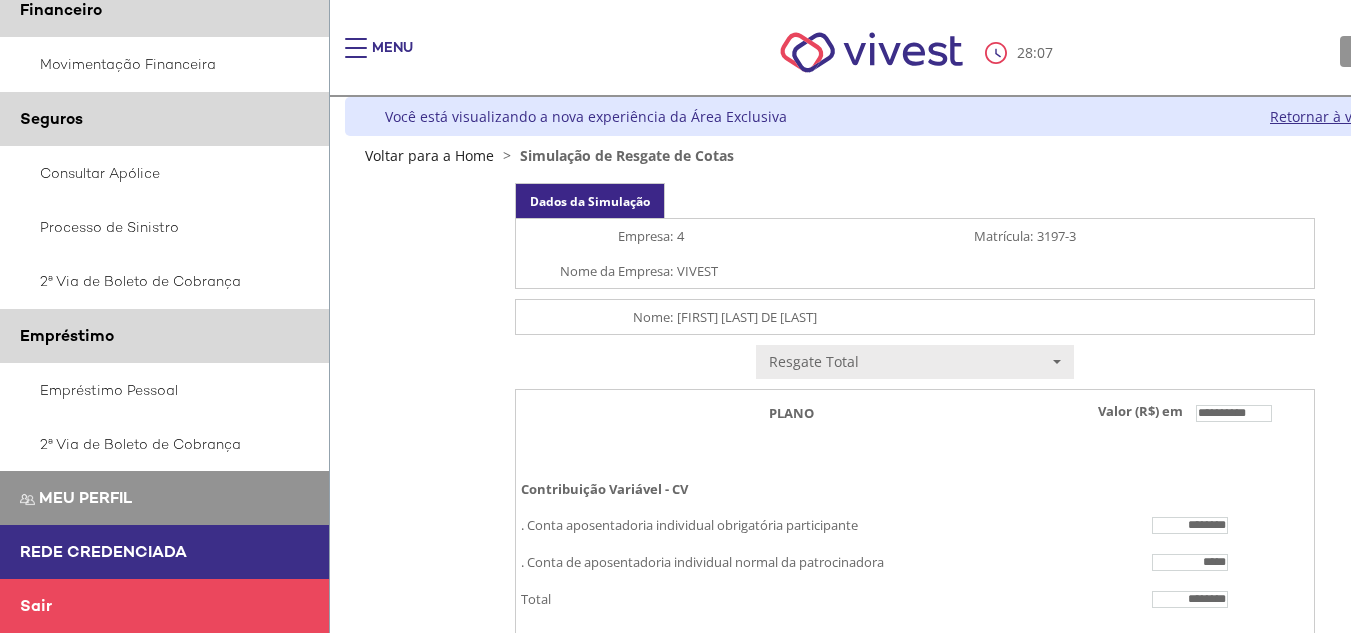 scroll, scrollTop: 1113, scrollLeft: 0, axis: vertical 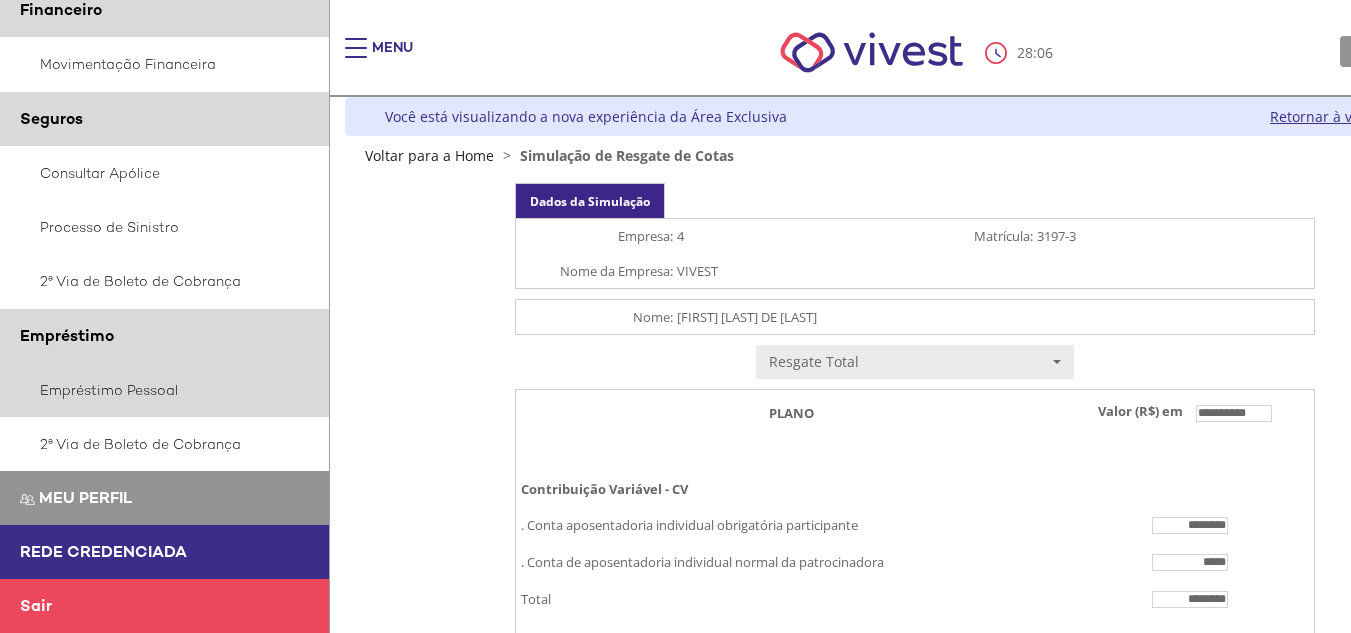click on "Empréstimo Pessoal" at bounding box center [165, 390] 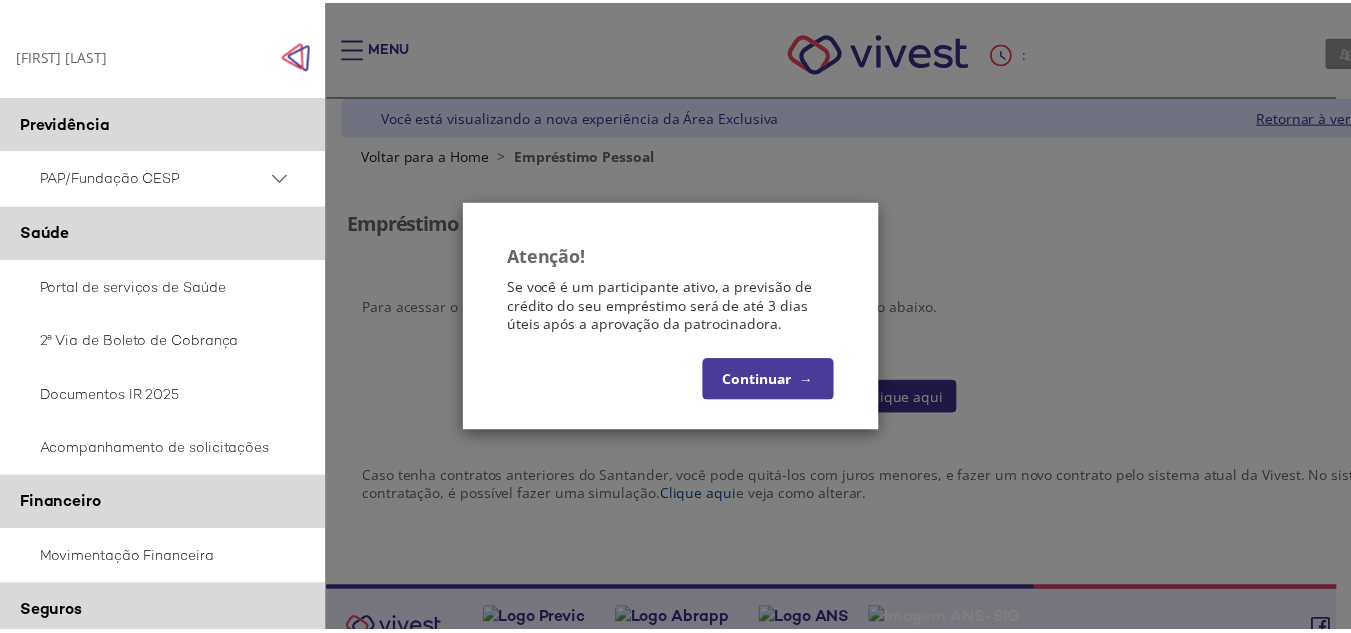 scroll, scrollTop: 0, scrollLeft: 0, axis: both 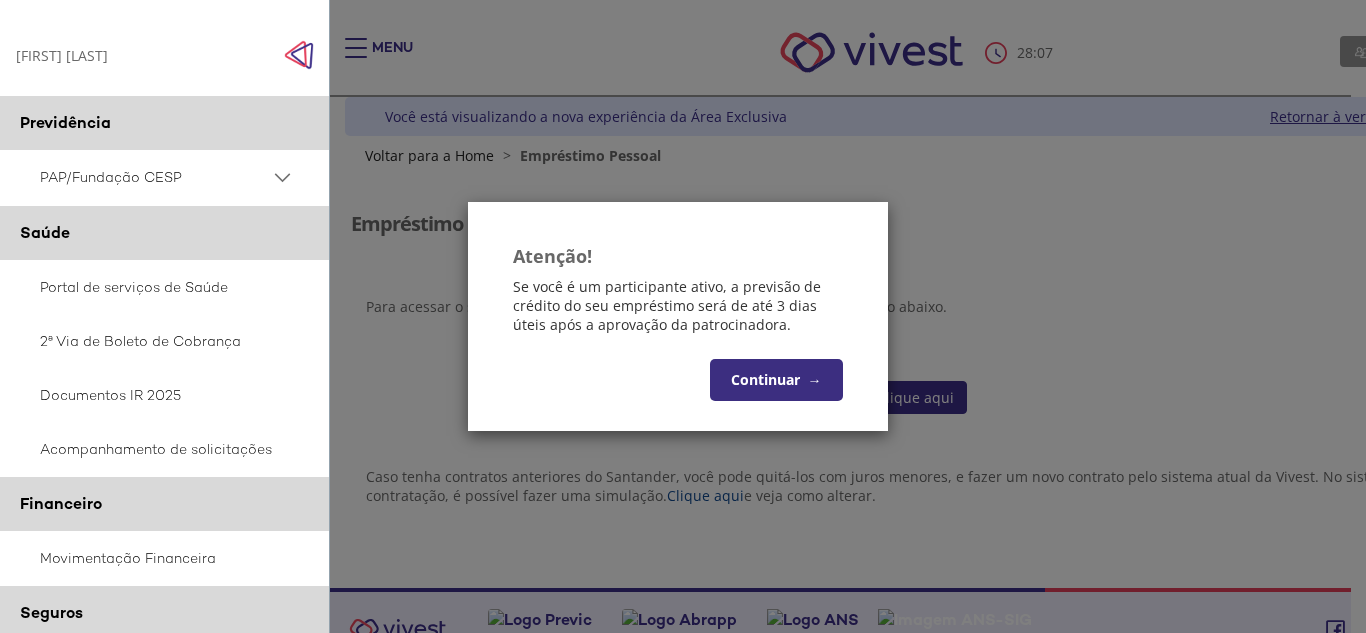 click on "Continuar  →" at bounding box center (776, 380) 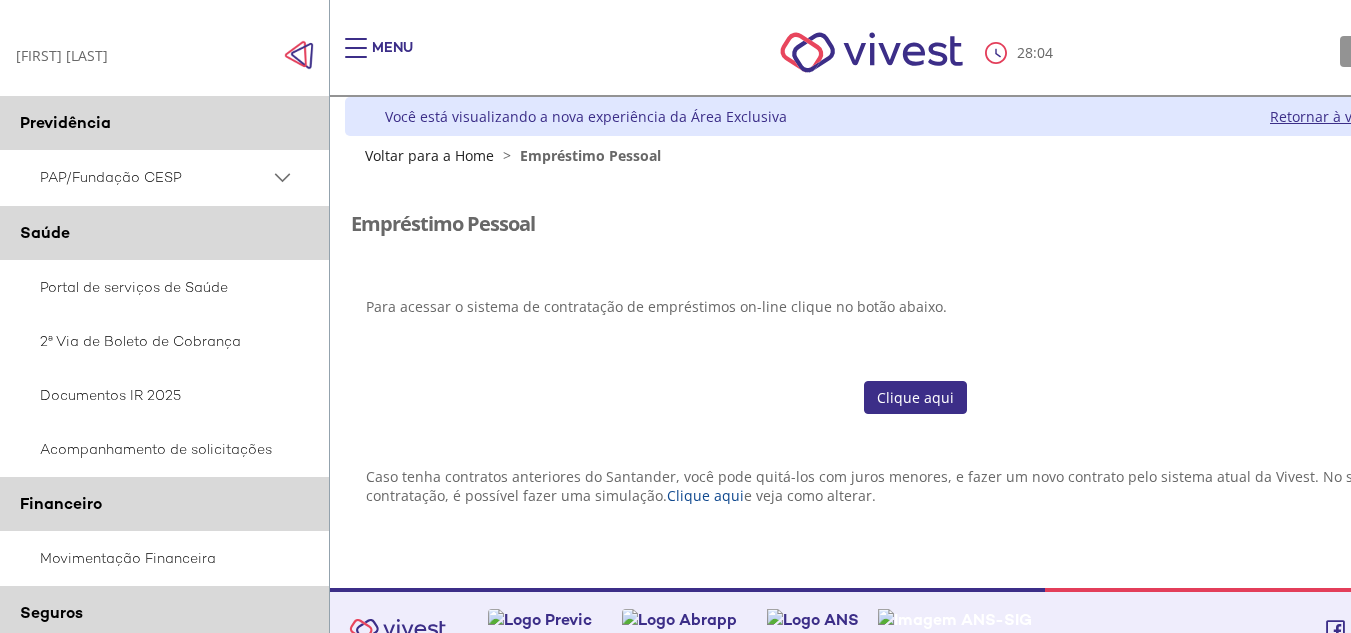 click on "Clique aqui" at bounding box center [915, 398] 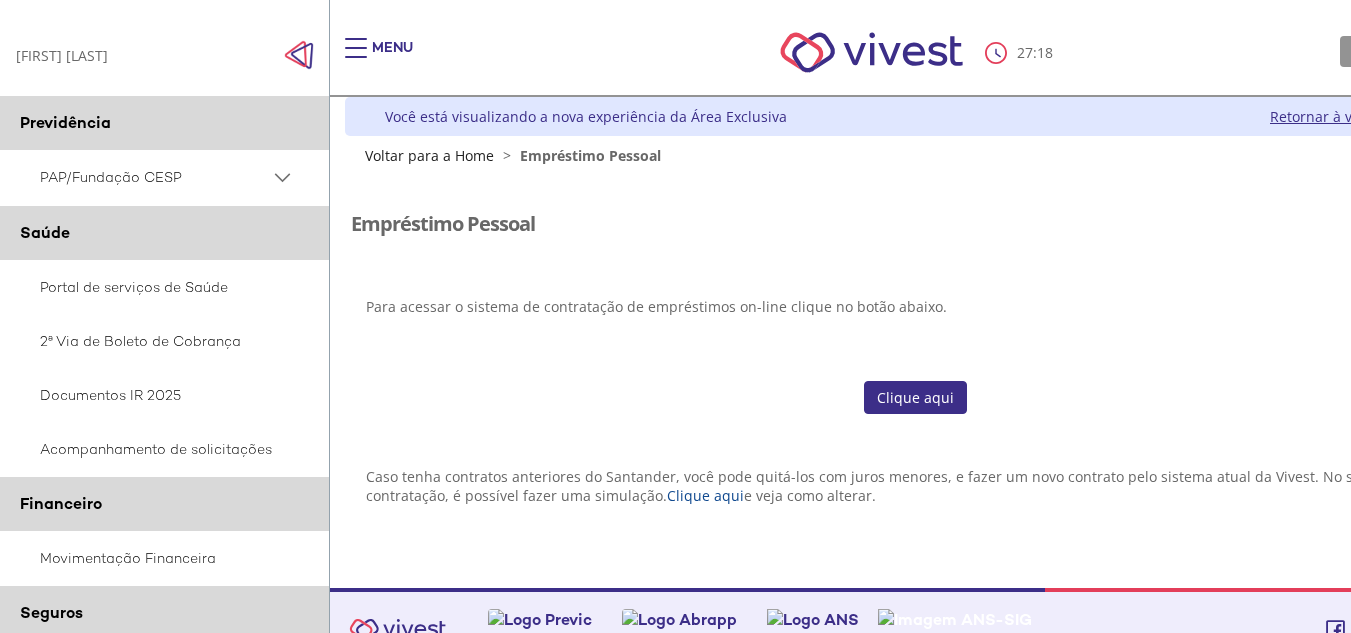 click on "PAP/Fundação CESP" at bounding box center (155, 177) 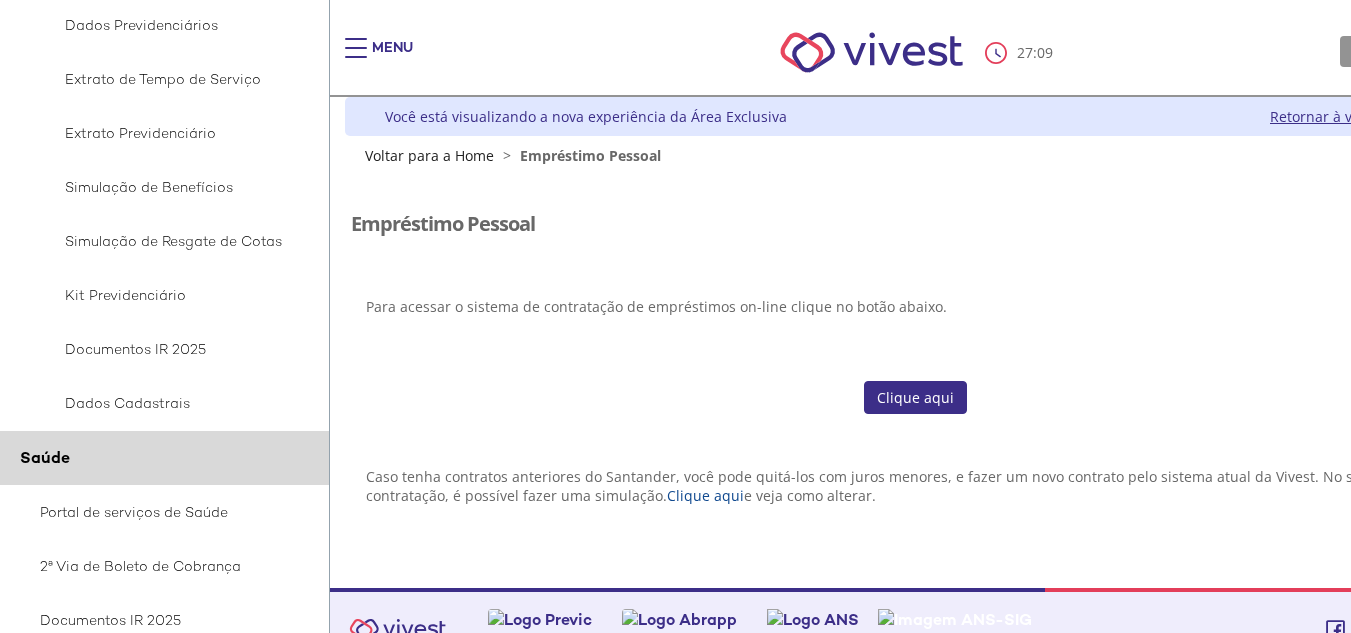 scroll, scrollTop: 400, scrollLeft: 0, axis: vertical 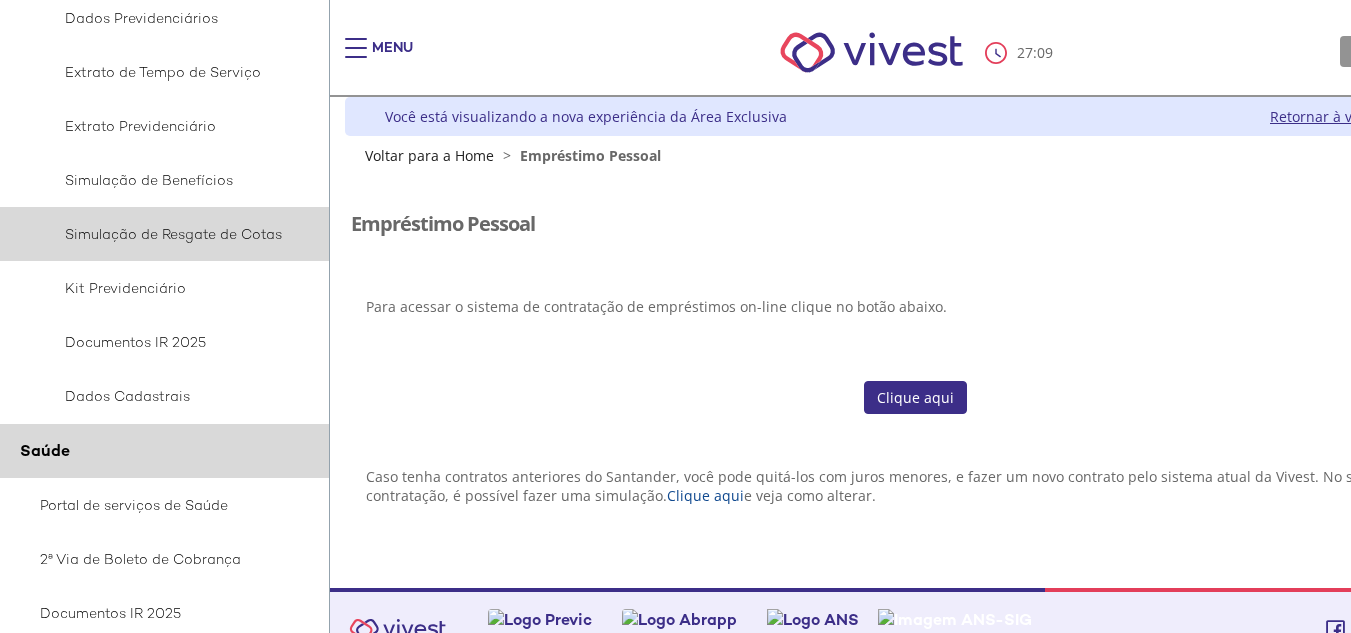 click on "Simulação de Resgate de Cotas" at bounding box center [161, 234] 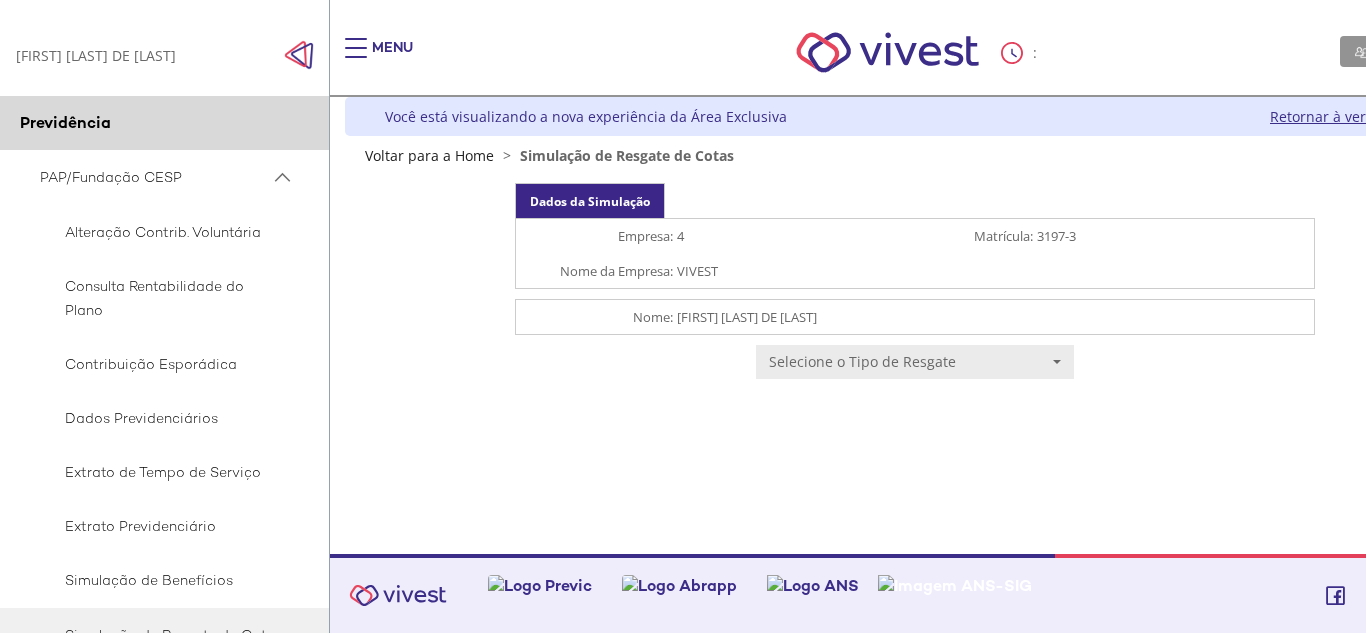 scroll, scrollTop: 0, scrollLeft: 0, axis: both 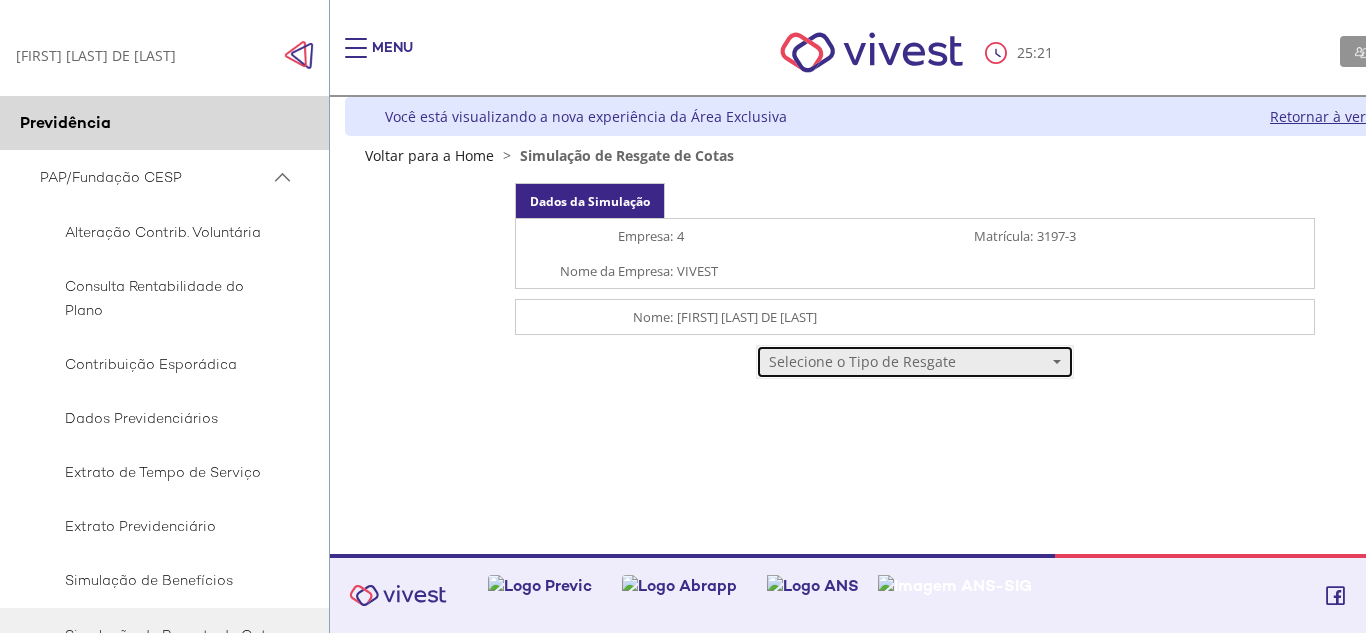 click on "Selecione o Tipo de Resgate" at bounding box center [908, 362] 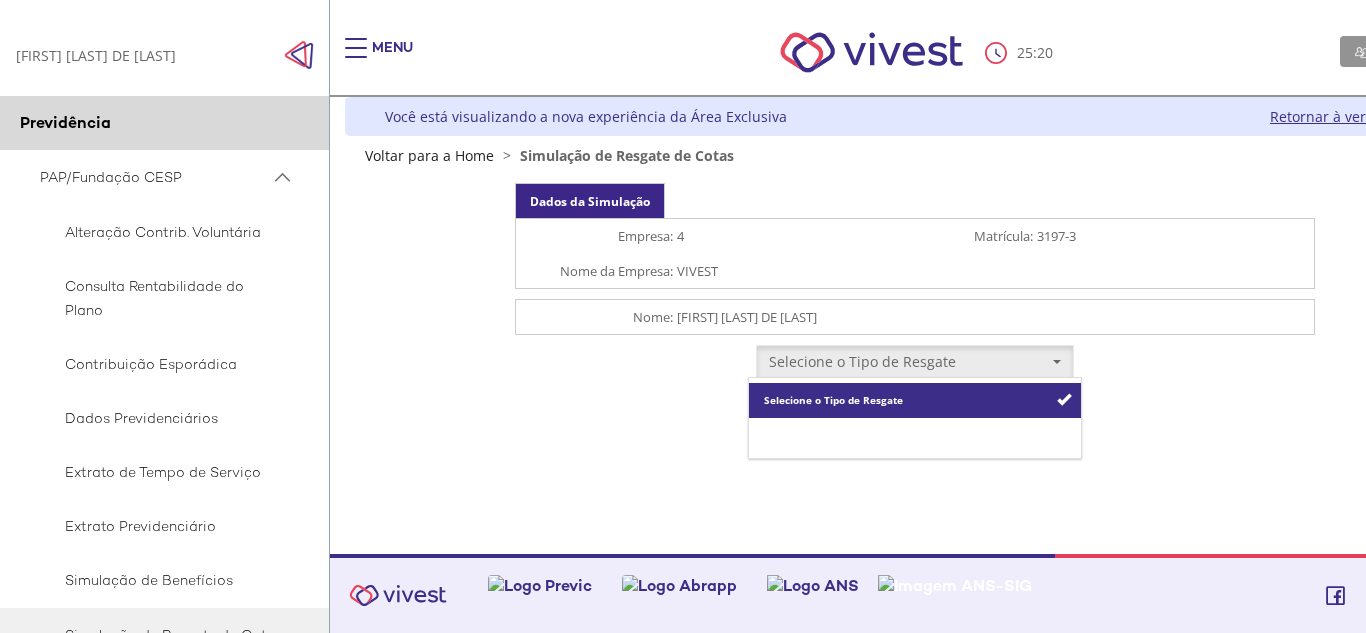 click on "Resgate Total" at bounding box center (798, 435) 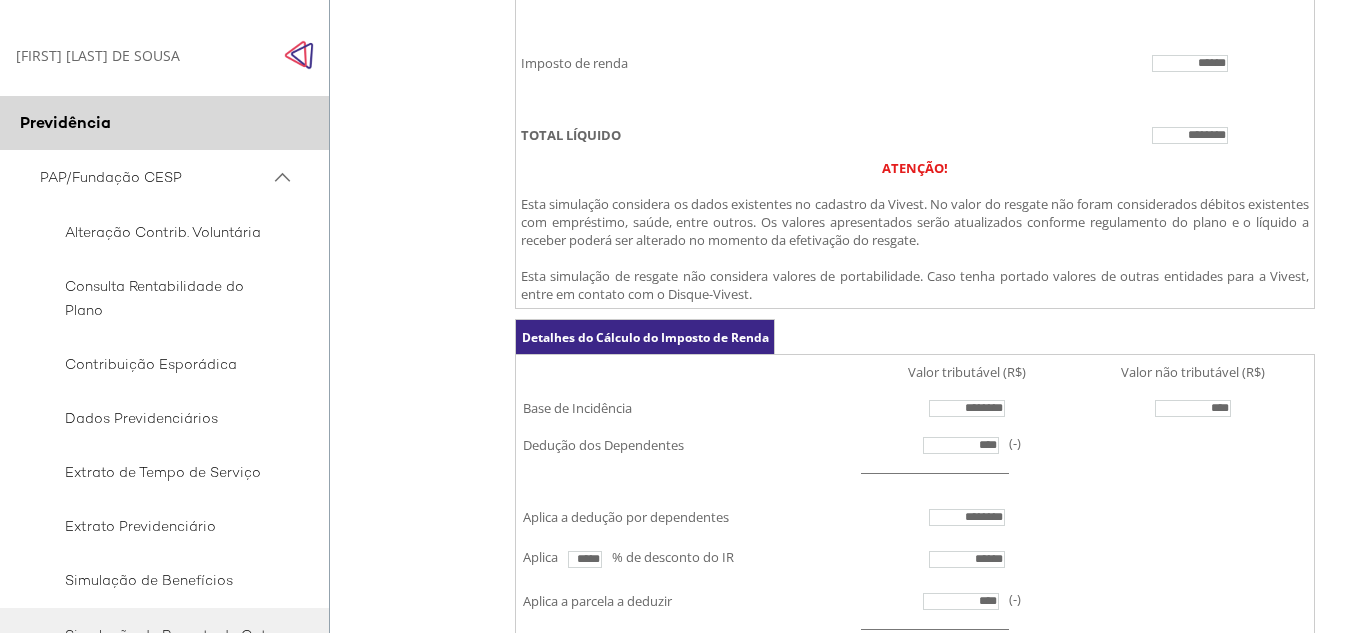 scroll, scrollTop: 653, scrollLeft: 0, axis: vertical 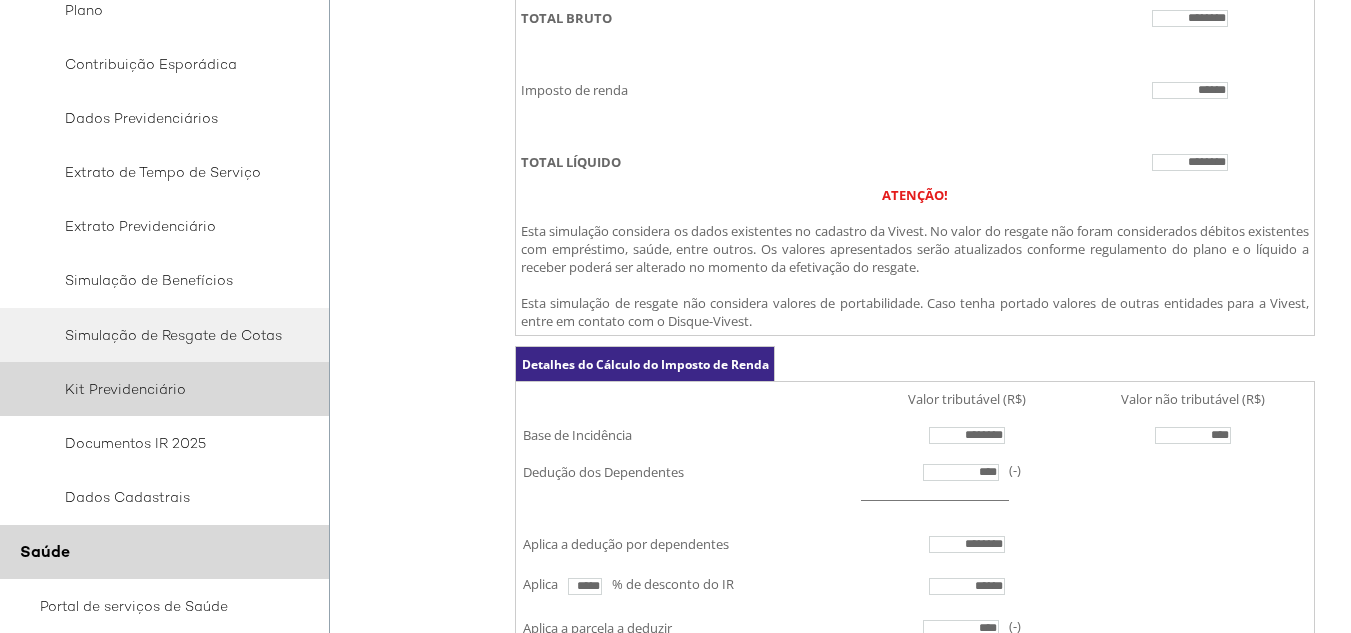 click on "Kit Previdenciário" at bounding box center [161, 389] 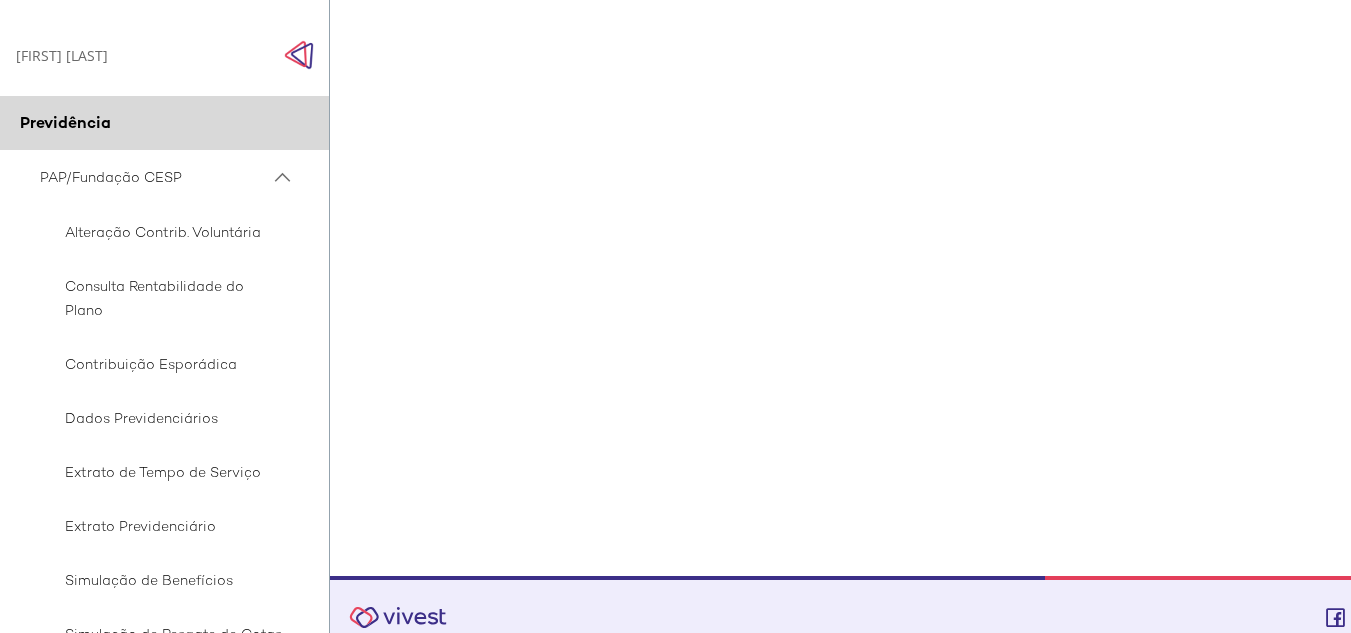 scroll, scrollTop: 671, scrollLeft: 0, axis: vertical 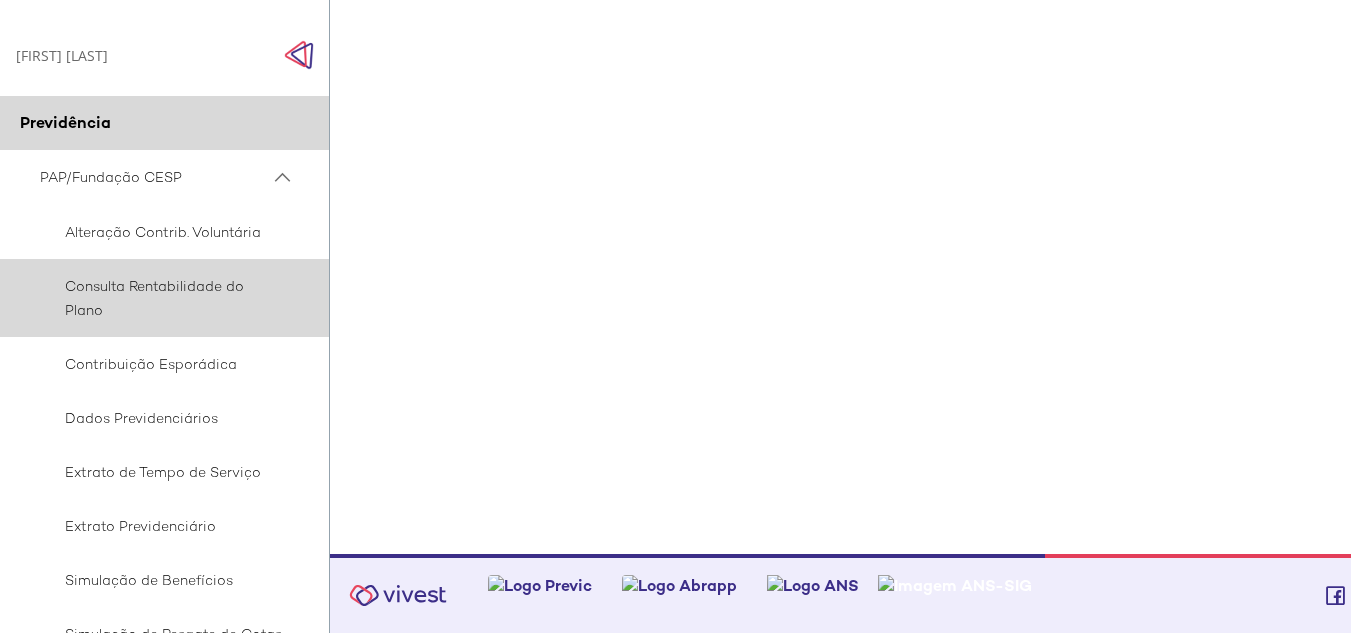 click on "Consulta Rentabilidade do Plano" at bounding box center [161, 298] 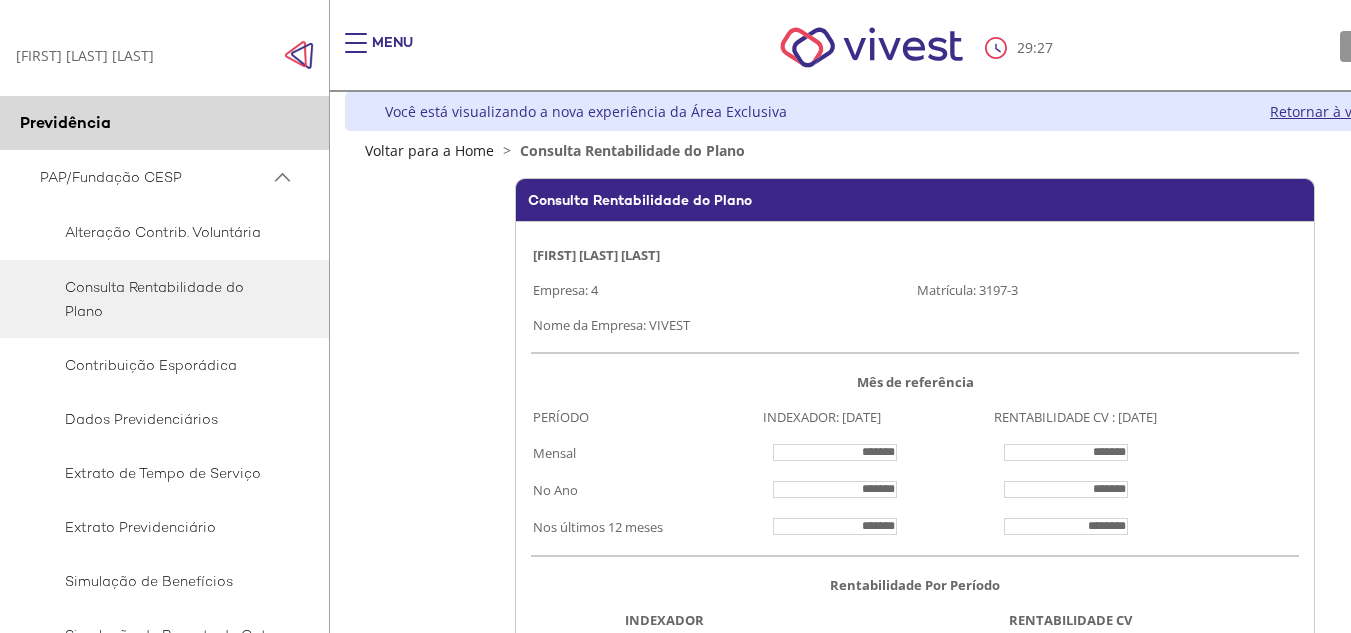 scroll, scrollTop: 0, scrollLeft: 0, axis: both 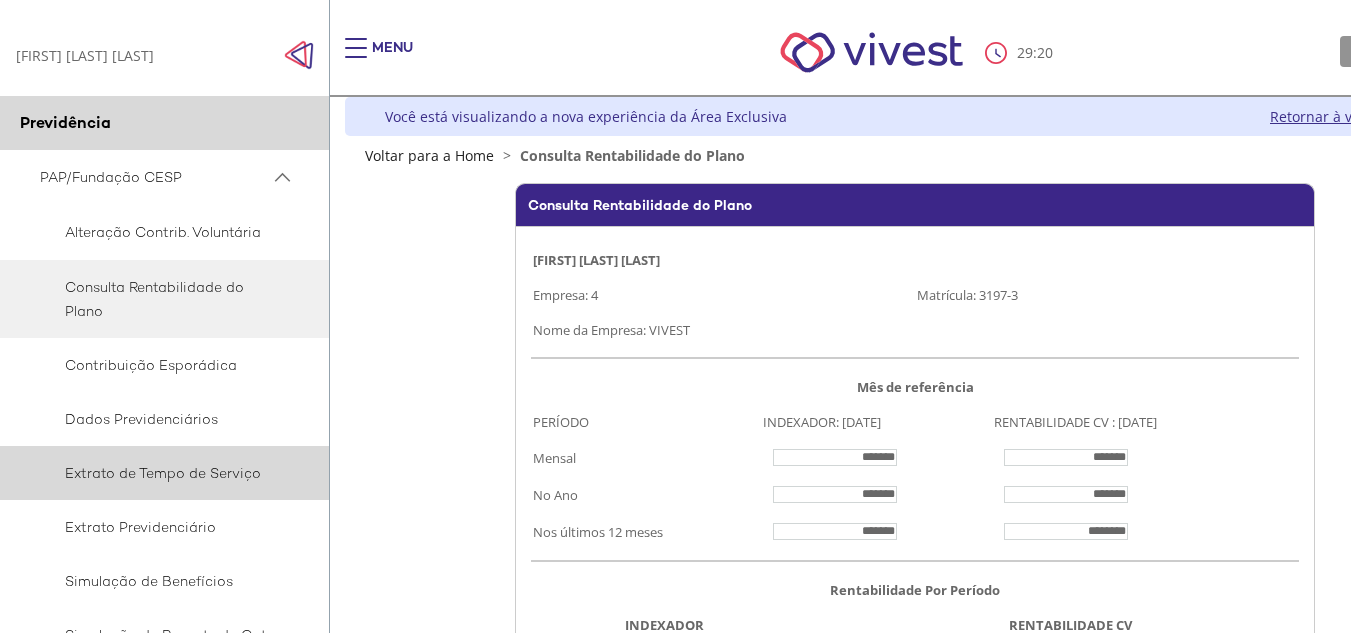 click on "Extrato de Tempo de Serviço" at bounding box center [161, 473] 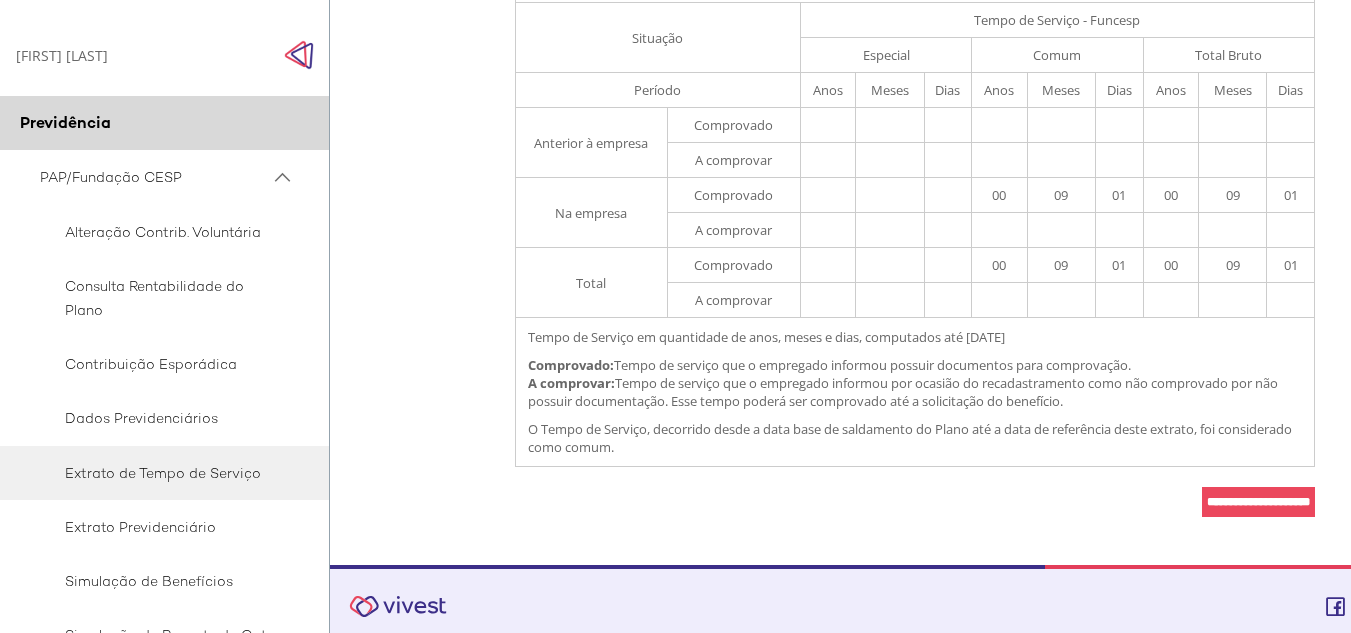 scroll, scrollTop: 481, scrollLeft: 0, axis: vertical 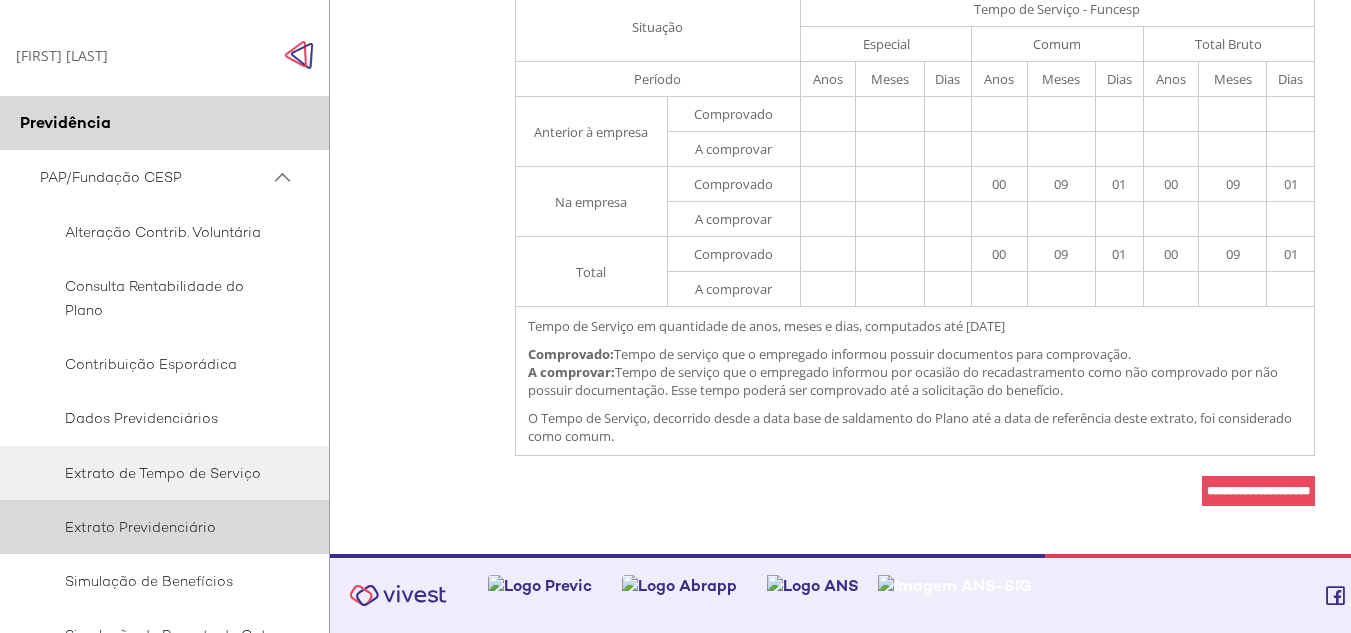 click on "Extrato Previdenciário" at bounding box center (161, 527) 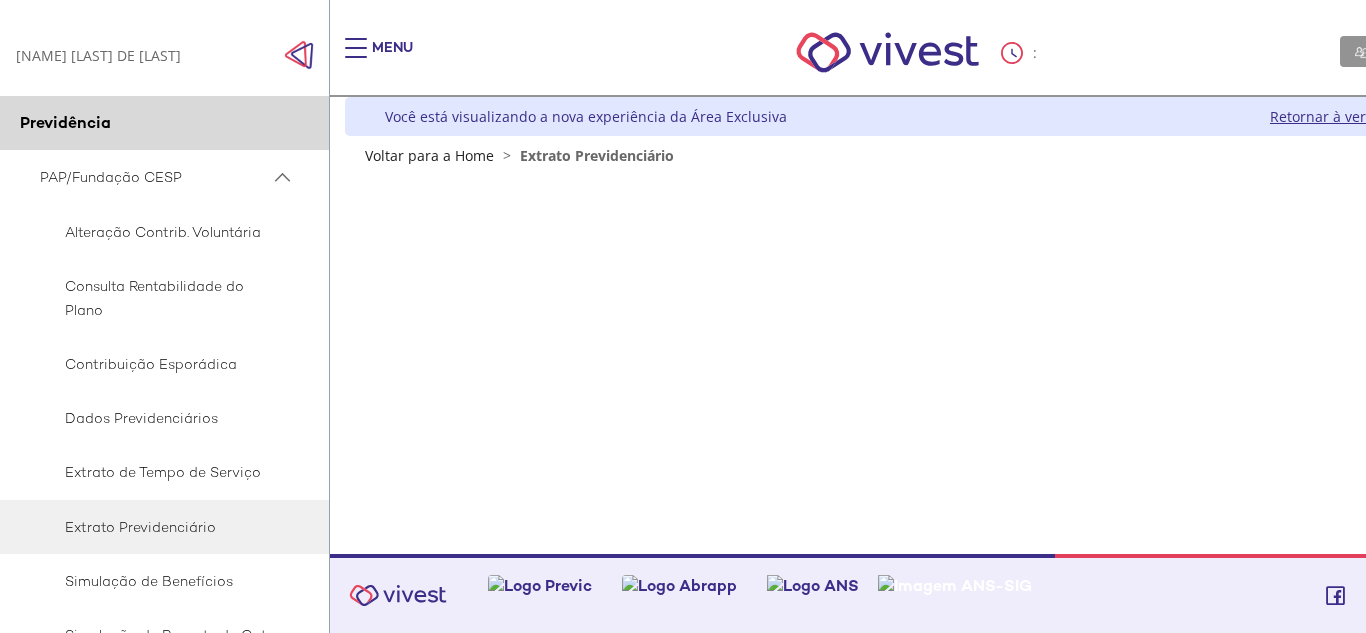 scroll, scrollTop: 0, scrollLeft: 0, axis: both 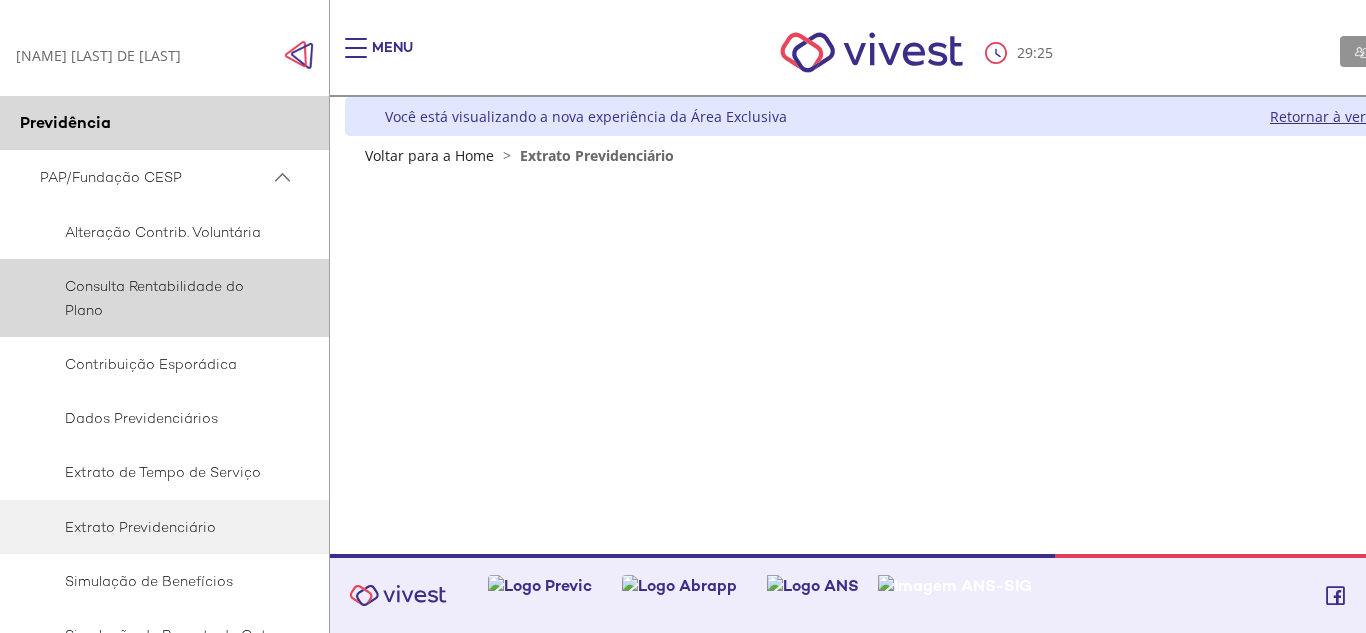 click on "Consulta Rentabilidade do Plano" at bounding box center [161, 298] 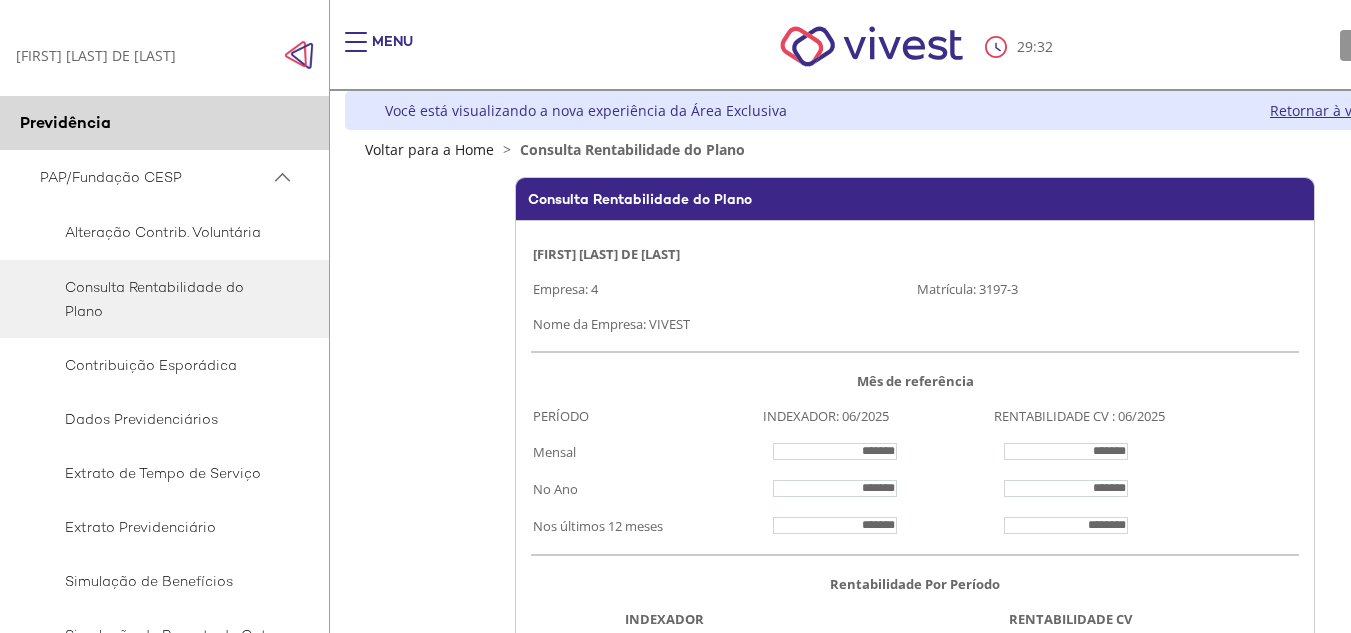 scroll, scrollTop: 0, scrollLeft: 0, axis: both 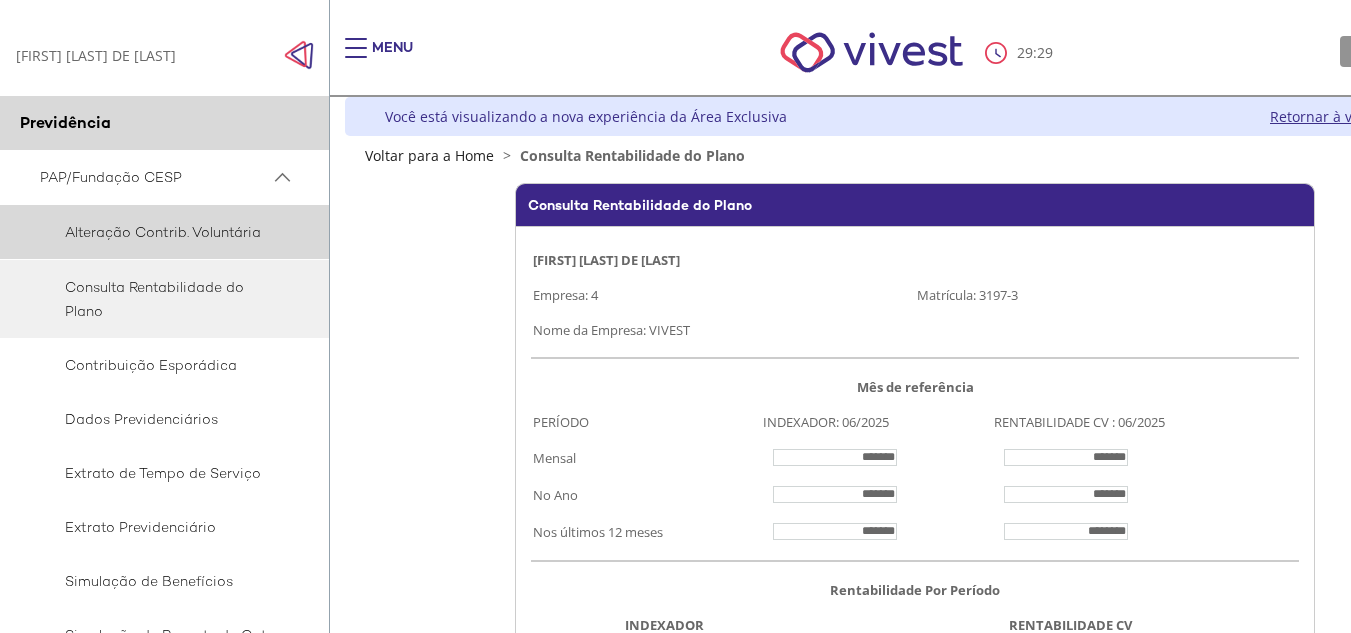 click on "Alteração Contrib. Voluntária" at bounding box center (165, 232) 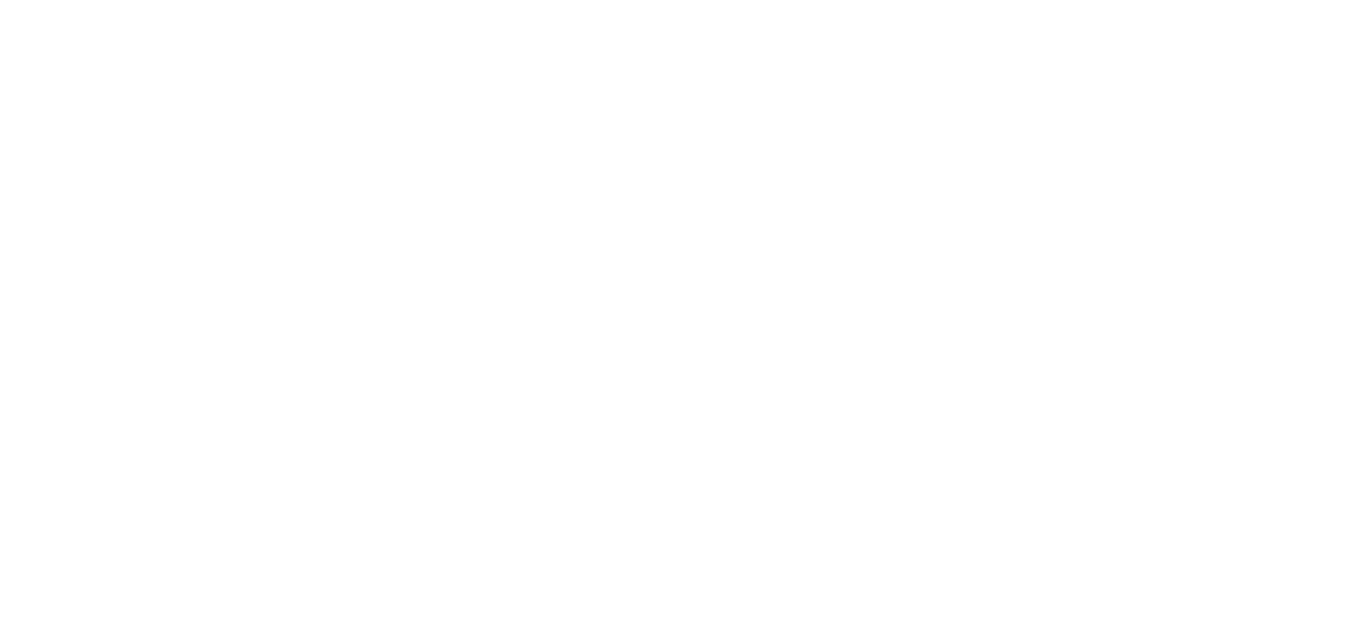 scroll, scrollTop: 0, scrollLeft: 0, axis: both 